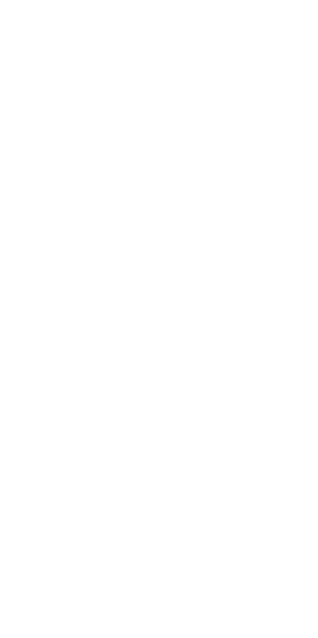 scroll, scrollTop: 0, scrollLeft: 0, axis: both 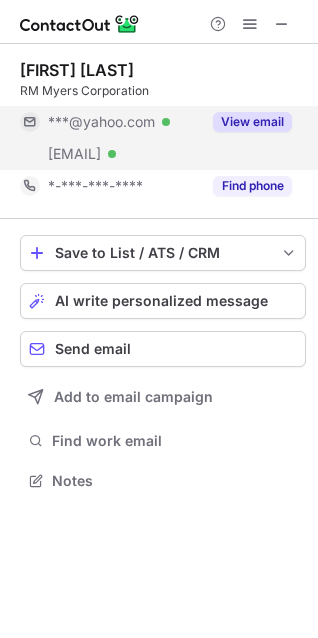 click on "View email" at bounding box center (252, 122) 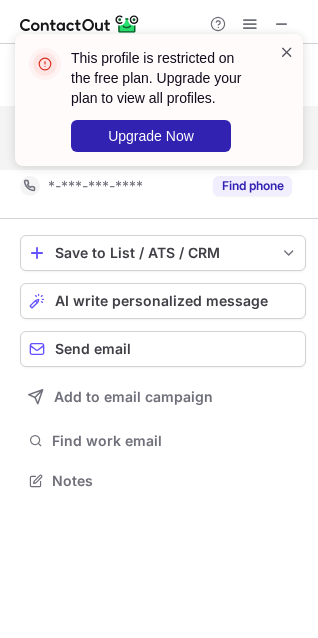click at bounding box center (287, 52) 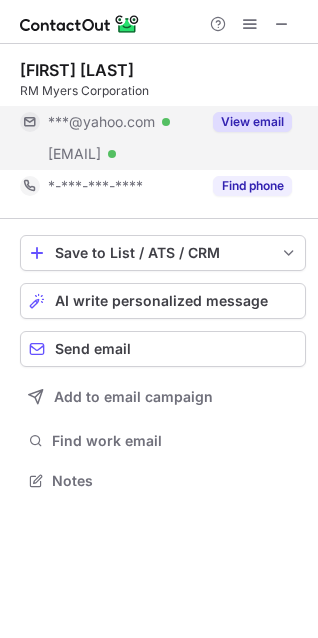 click on "View email" at bounding box center [252, 122] 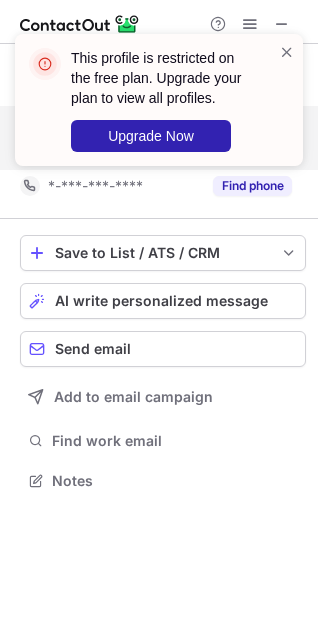 click on "This profile is restricted on the free plan. Upgrade your plan to view all profiles. Upgrade Now Ron Myers Jr RM Myers Corporation ***@yahoo.com Verified ***@rmmyerscorp.com Verified View email *-***-***-**** Find phone Save to List / ATS / CRM List Select Lever Connect Greenhouse Connect Salesforce Connect Hubspot Connect Bullhorn Connect Zapier (100+ Applications) Connect Request a new integration AI write personalized message Send email Add to email campaign Find work email Notes" at bounding box center (159, 319) 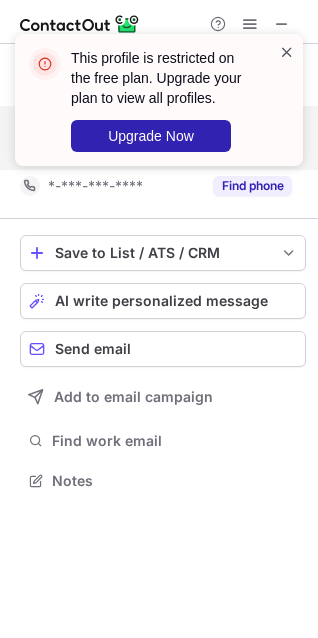 click at bounding box center (287, 52) 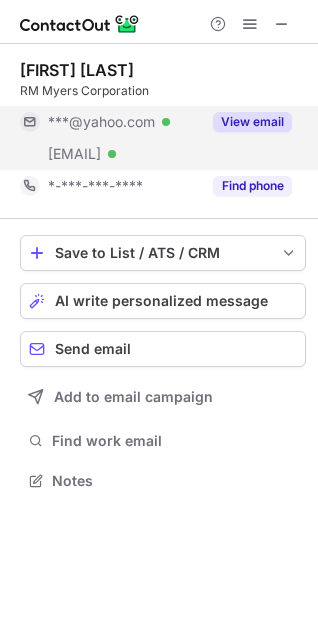 click on "***@rmmyerscorp.com" at bounding box center (74, 154) 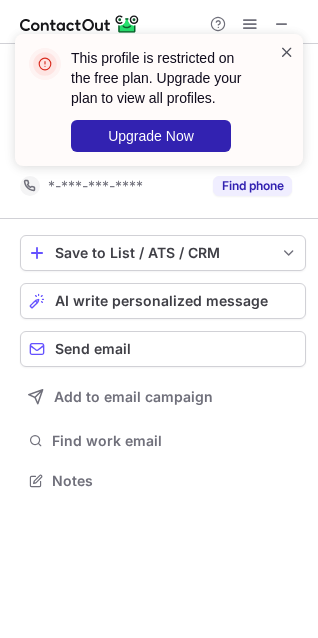 click at bounding box center [287, 52] 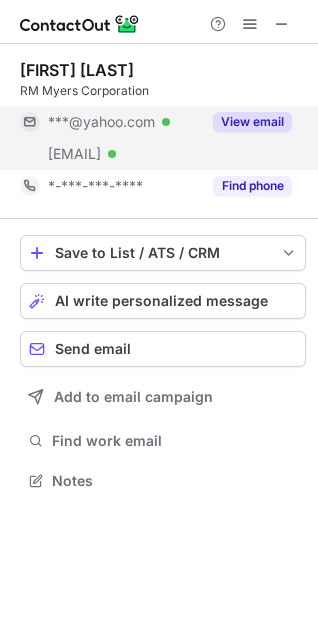 drag, startPoint x: 4, startPoint y: 156, endPoint x: 237, endPoint y: 114, distance: 236.75514 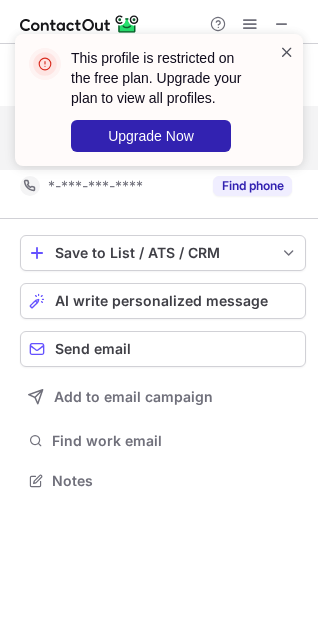 click at bounding box center [287, 52] 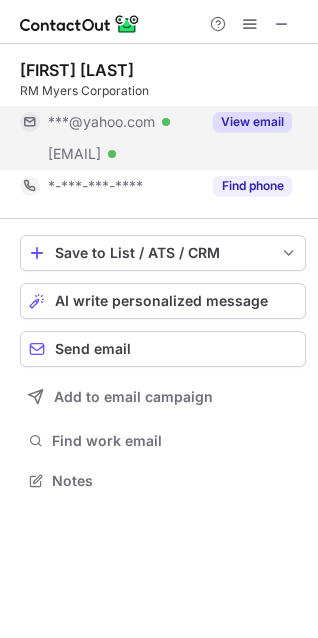 scroll, scrollTop: 10, scrollLeft: 10, axis: both 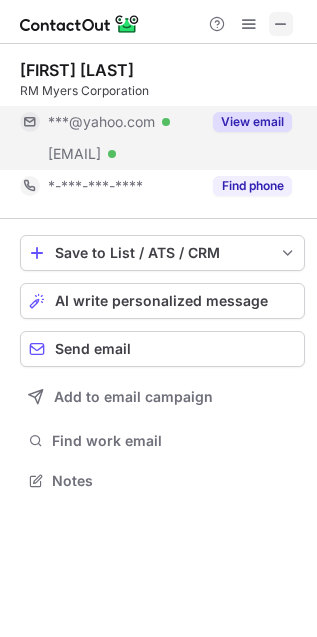 click at bounding box center (281, 24) 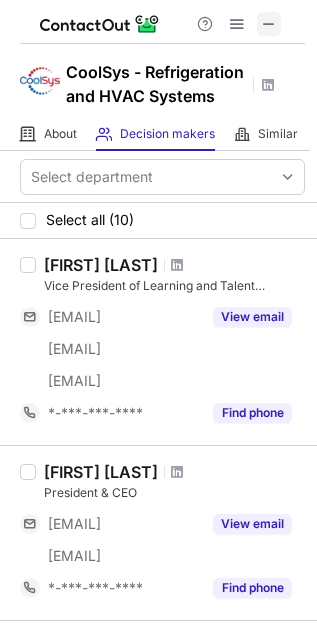 scroll, scrollTop: 0, scrollLeft: 0, axis: both 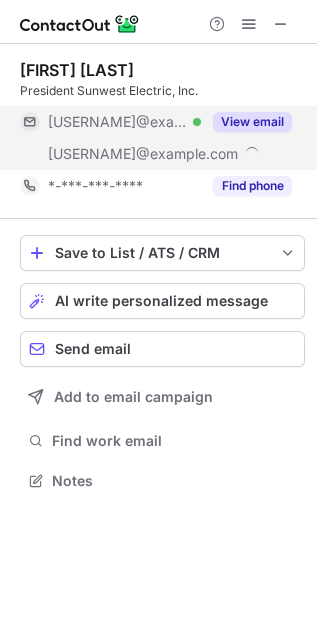 click on "View email" at bounding box center (252, 122) 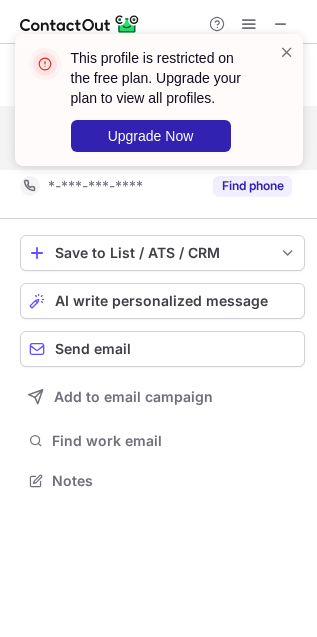 click on "This profile is restricted on the free plan. Upgrade your plan to view all profiles. Upgrade Now" at bounding box center [159, 100] 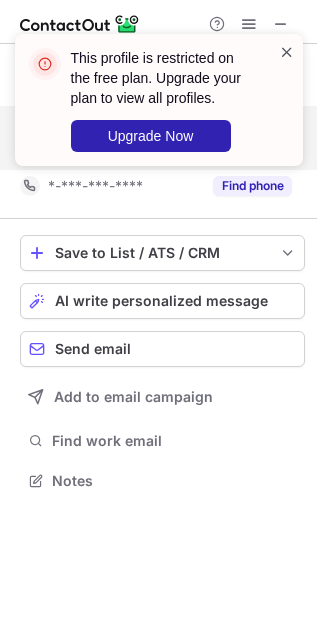 click at bounding box center (287, 52) 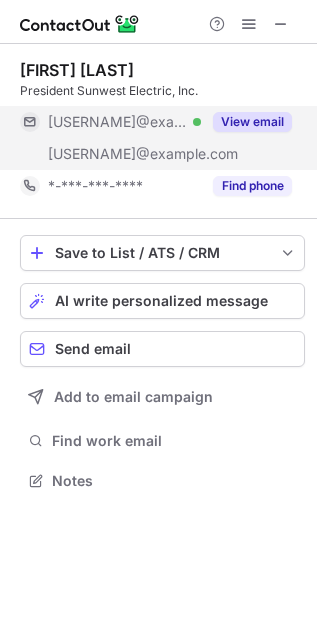 click on "View email" at bounding box center (252, 122) 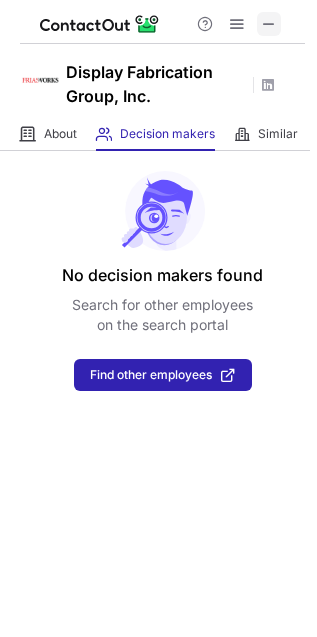 click at bounding box center [269, 24] 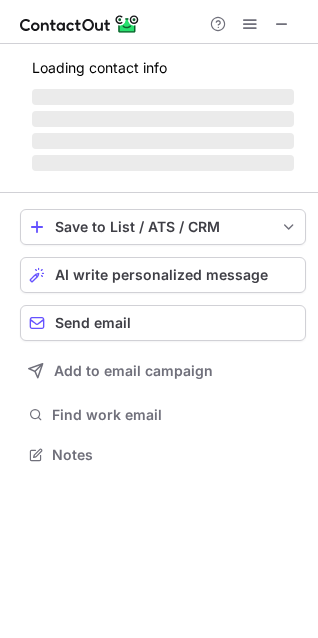 scroll, scrollTop: 10, scrollLeft: 10, axis: both 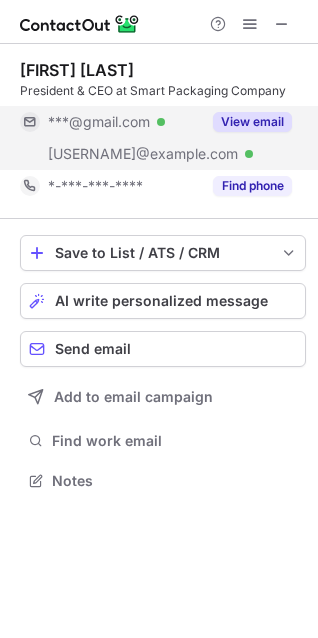 click on "View email" at bounding box center [252, 122] 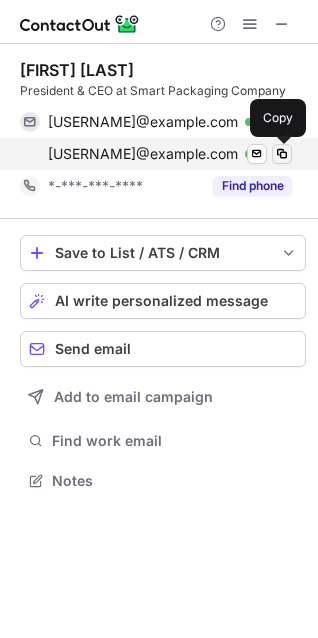 click at bounding box center (282, 154) 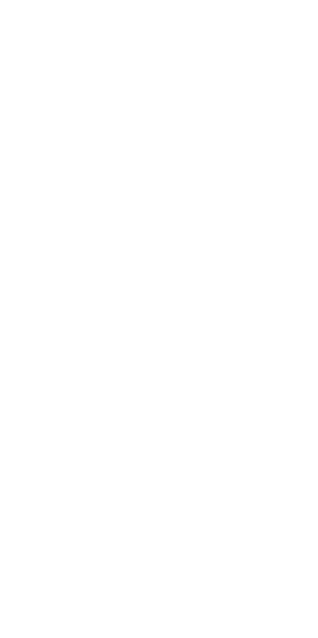 scroll, scrollTop: 0, scrollLeft: 0, axis: both 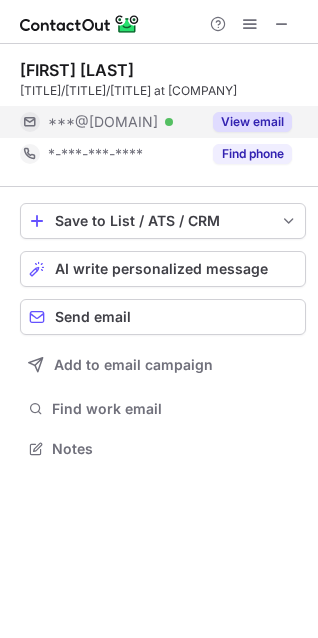 click on "View email" at bounding box center (246, 122) 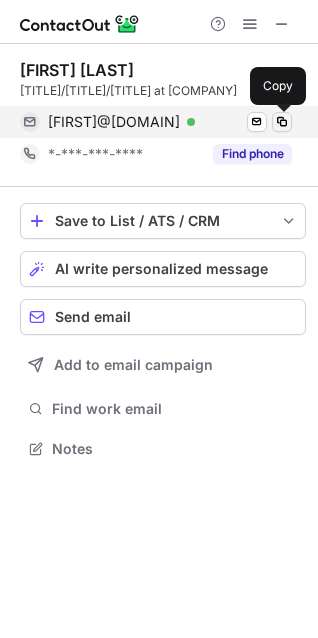 click at bounding box center [282, 122] 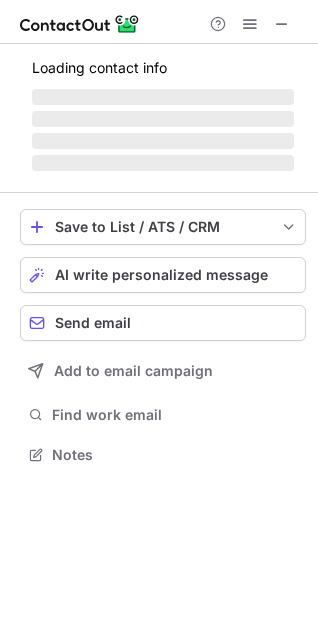 scroll, scrollTop: 441, scrollLeft: 318, axis: both 